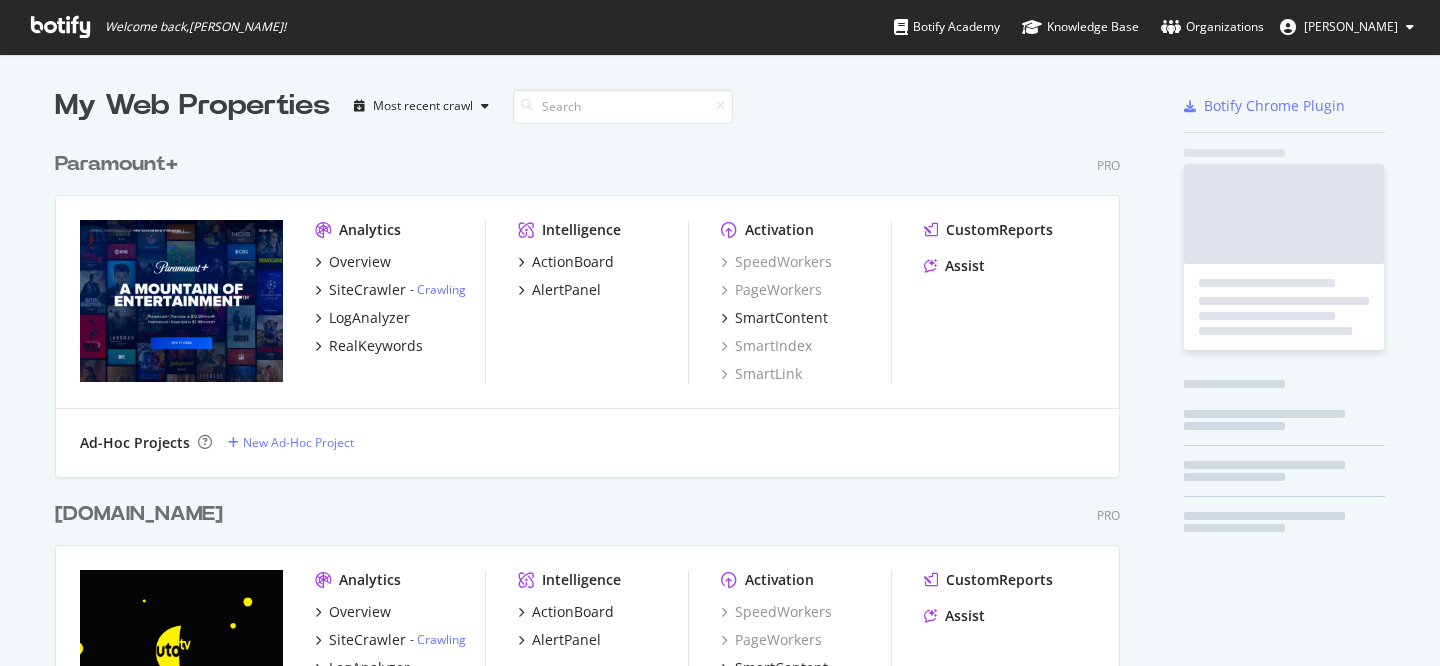 scroll, scrollTop: 0, scrollLeft: 0, axis: both 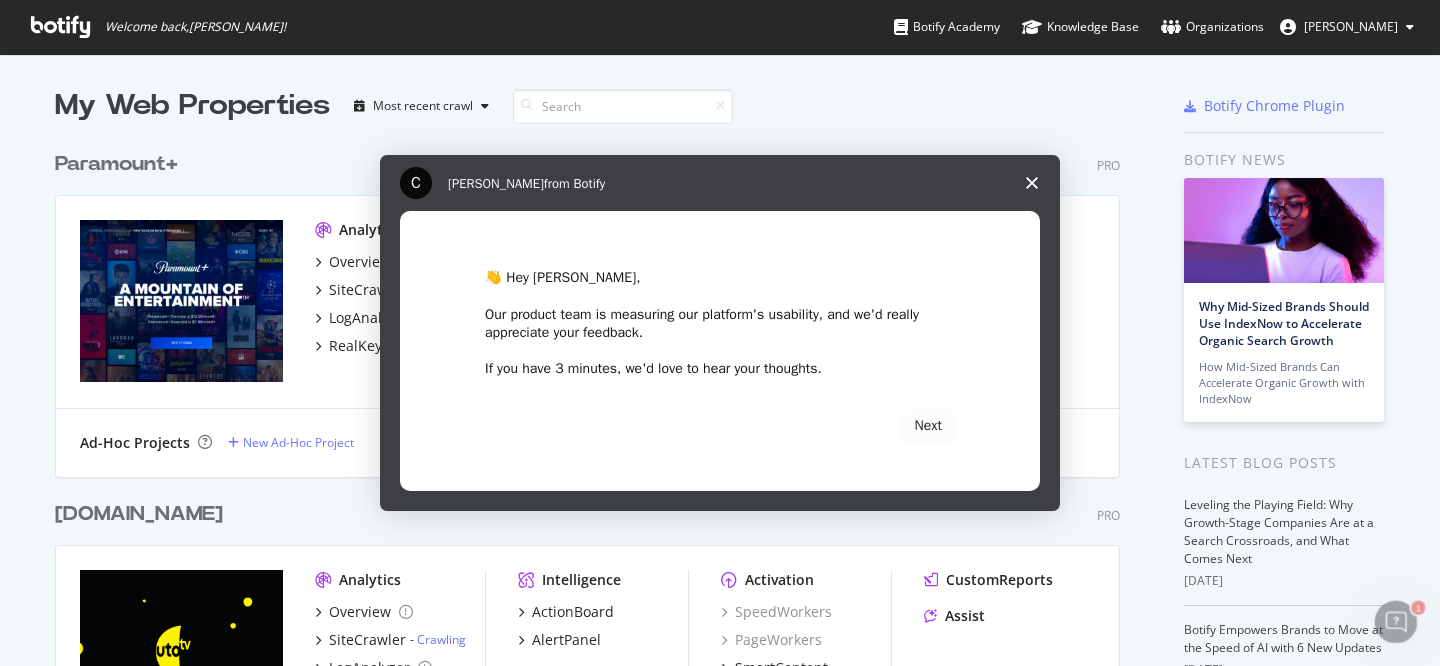 click at bounding box center [720, 333] 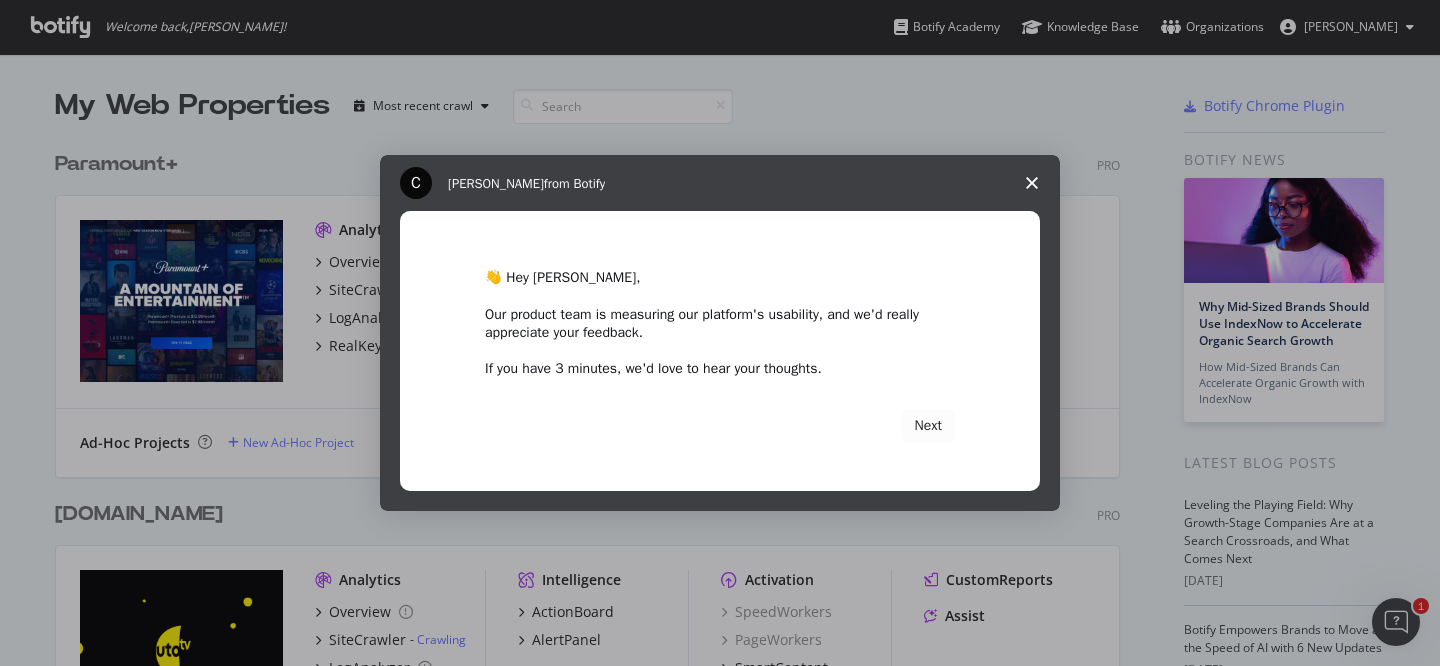 click 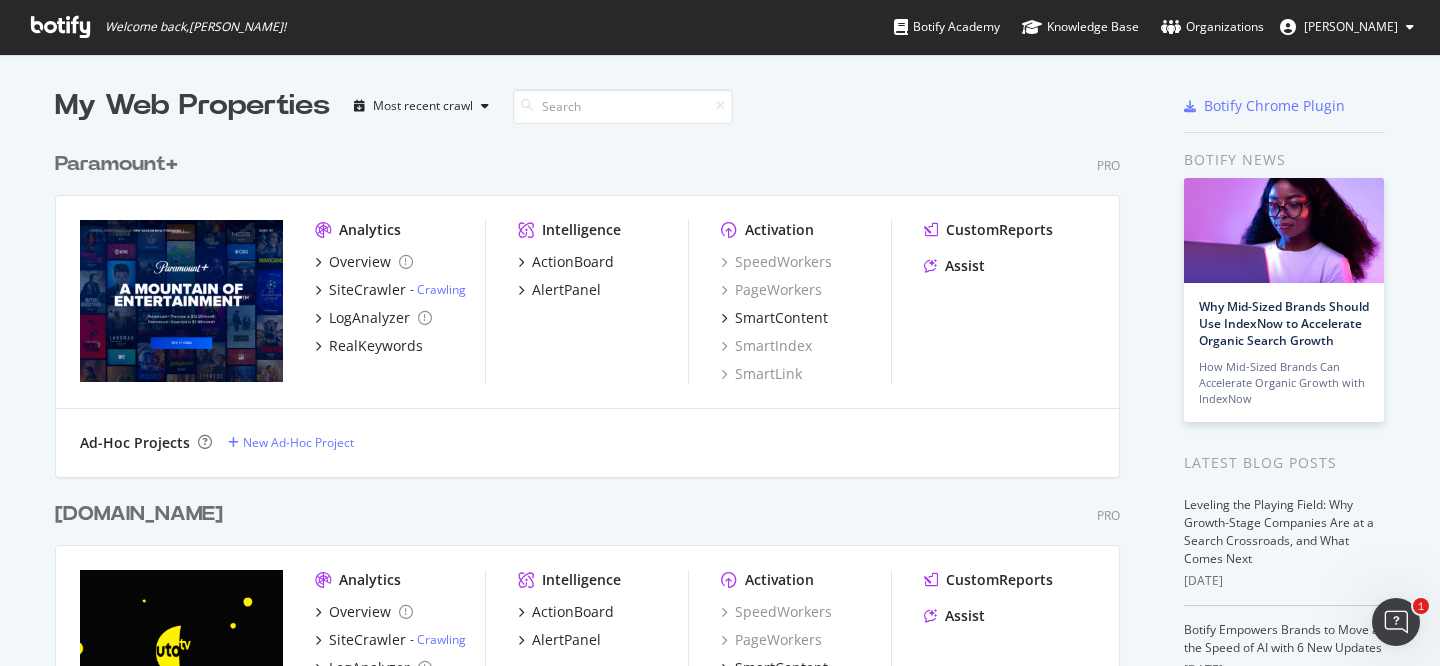 click on "Paramount+" at bounding box center (116, 164) 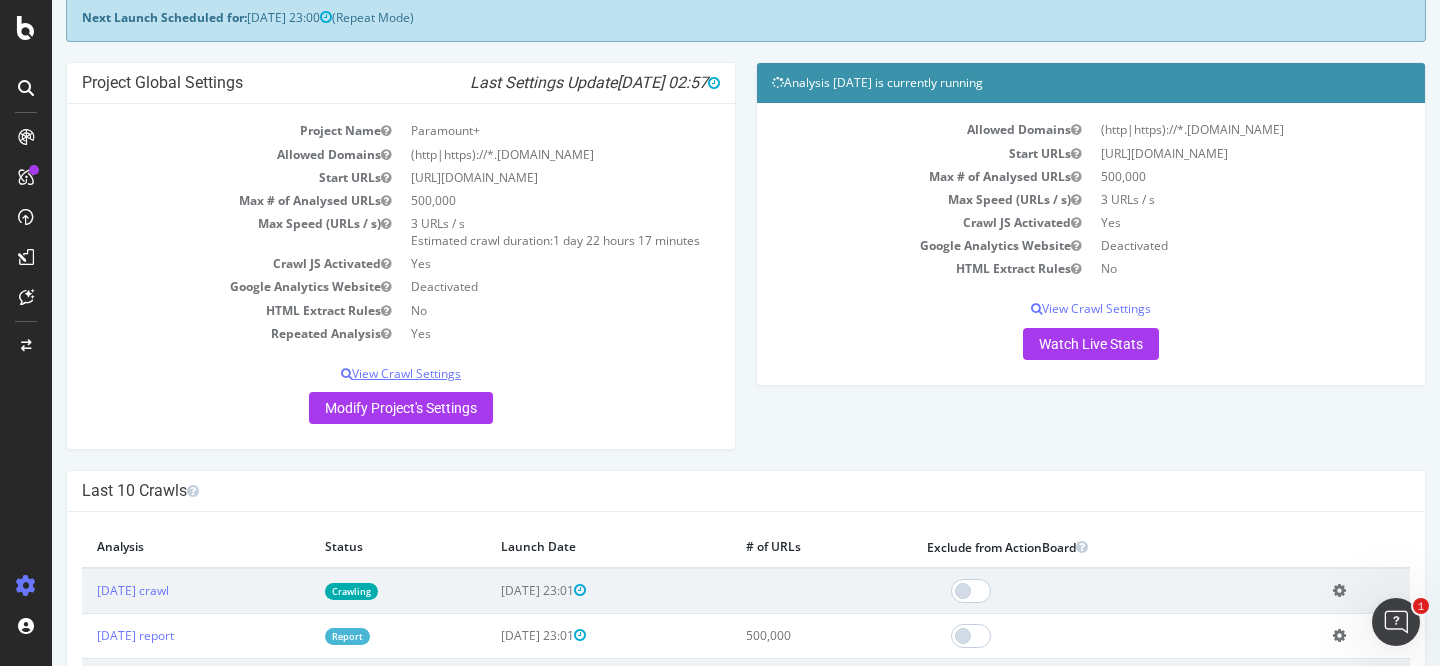 scroll, scrollTop: 157, scrollLeft: 0, axis: vertical 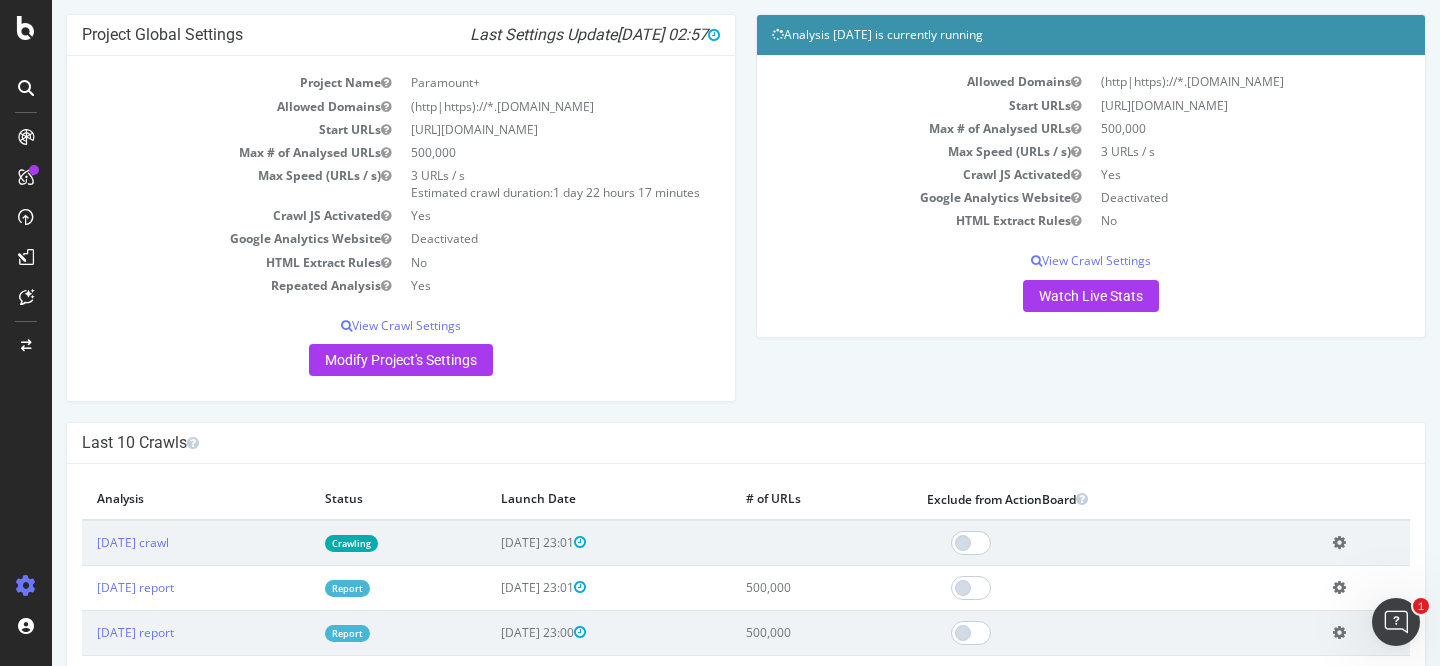 click on "Report" at bounding box center (347, 588) 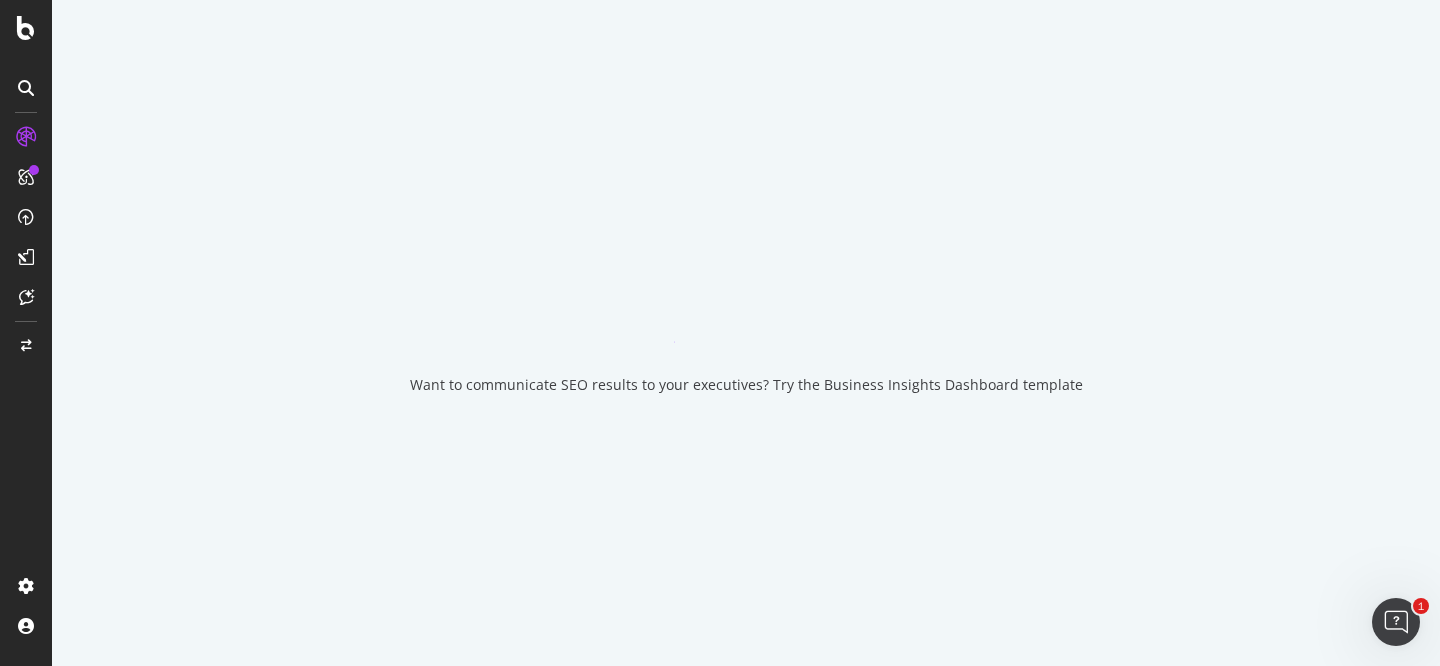 scroll, scrollTop: 0, scrollLeft: 0, axis: both 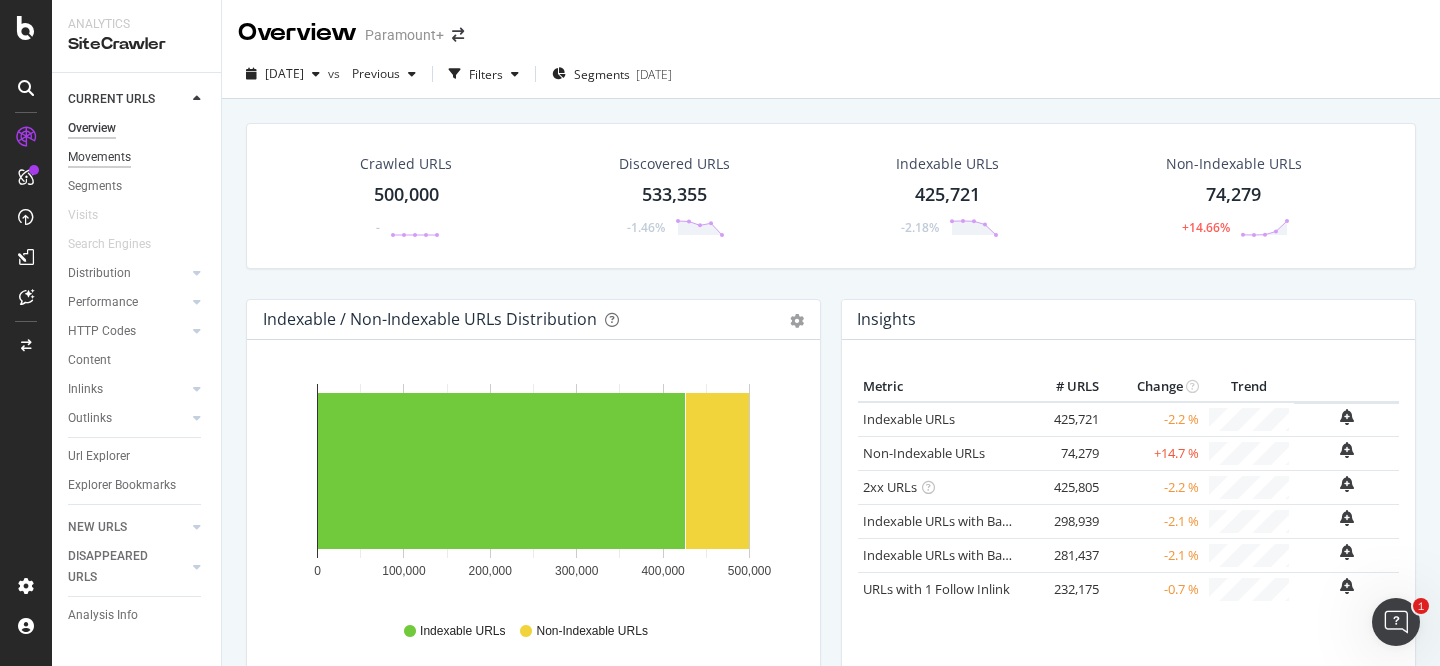 click on "Movements" at bounding box center (99, 157) 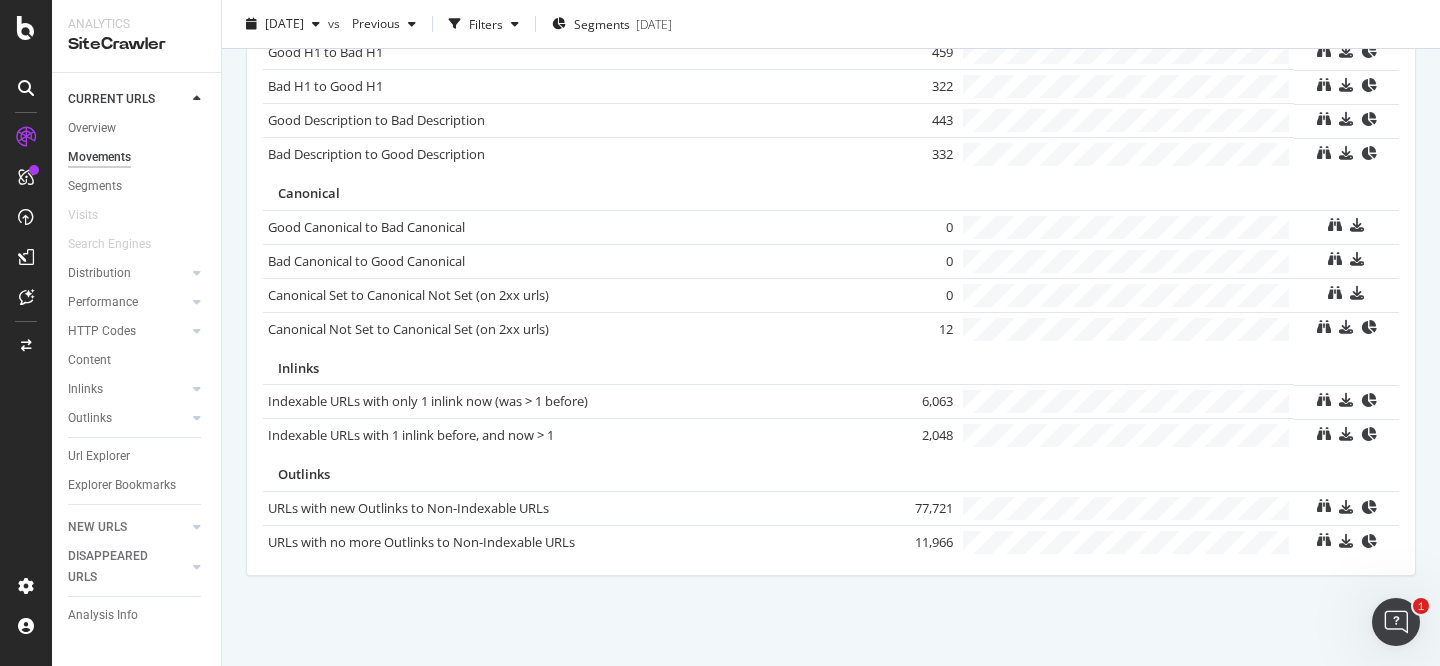 scroll, scrollTop: 1462, scrollLeft: 0, axis: vertical 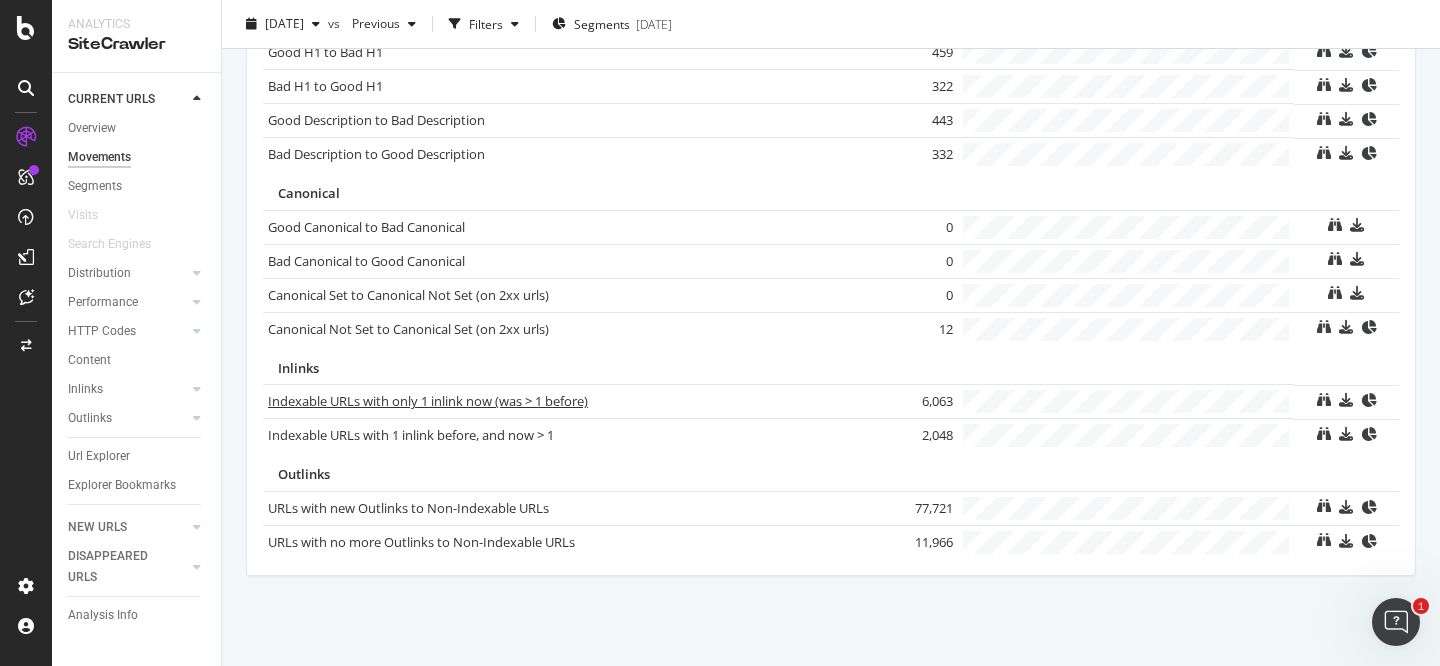 click on "Indexable URLs with only 1 inlink now (was > 1 before)" at bounding box center [428, 401] 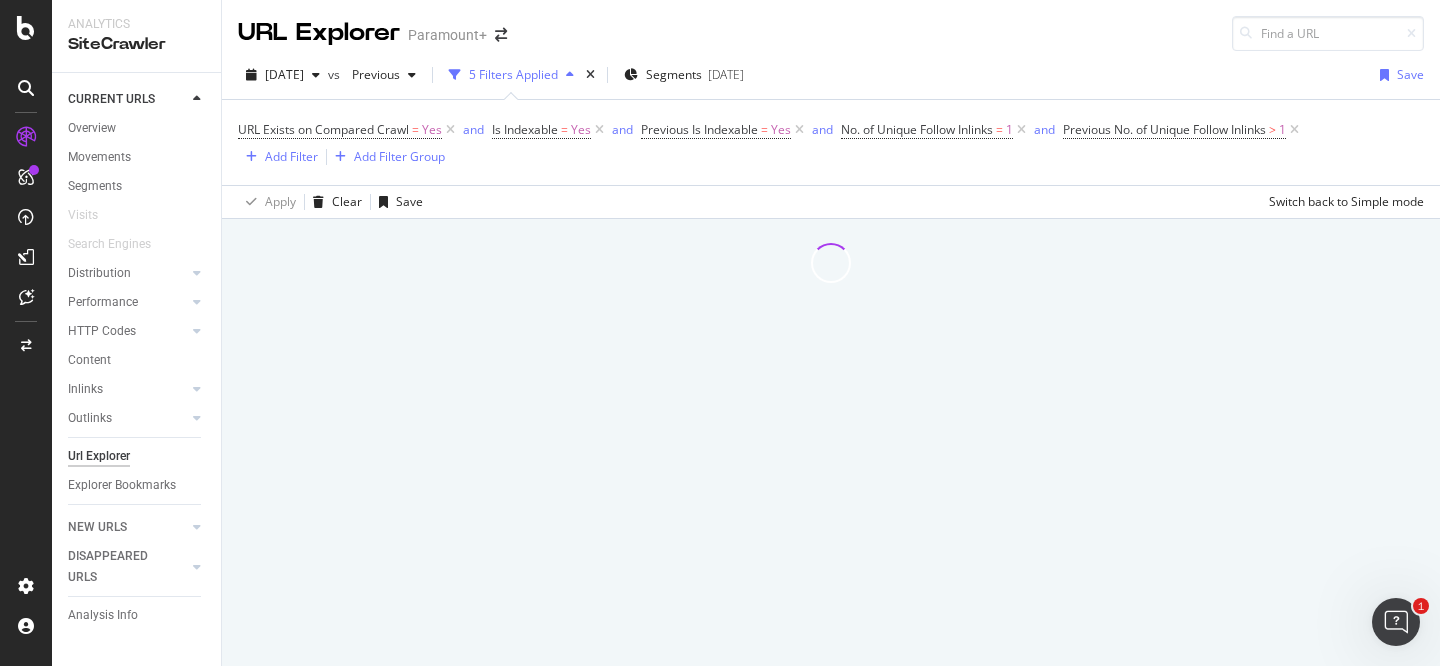 scroll, scrollTop: 0, scrollLeft: 0, axis: both 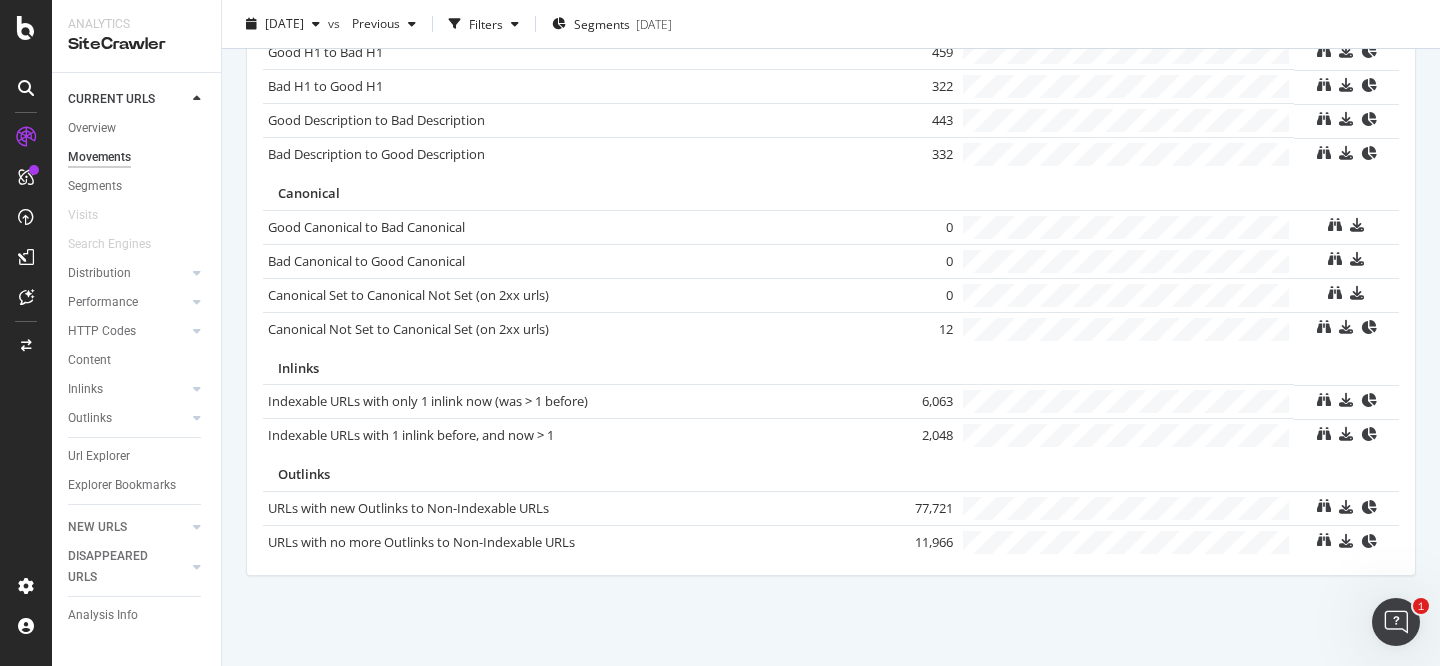 click on "Inlinks" at bounding box center [831, 365] 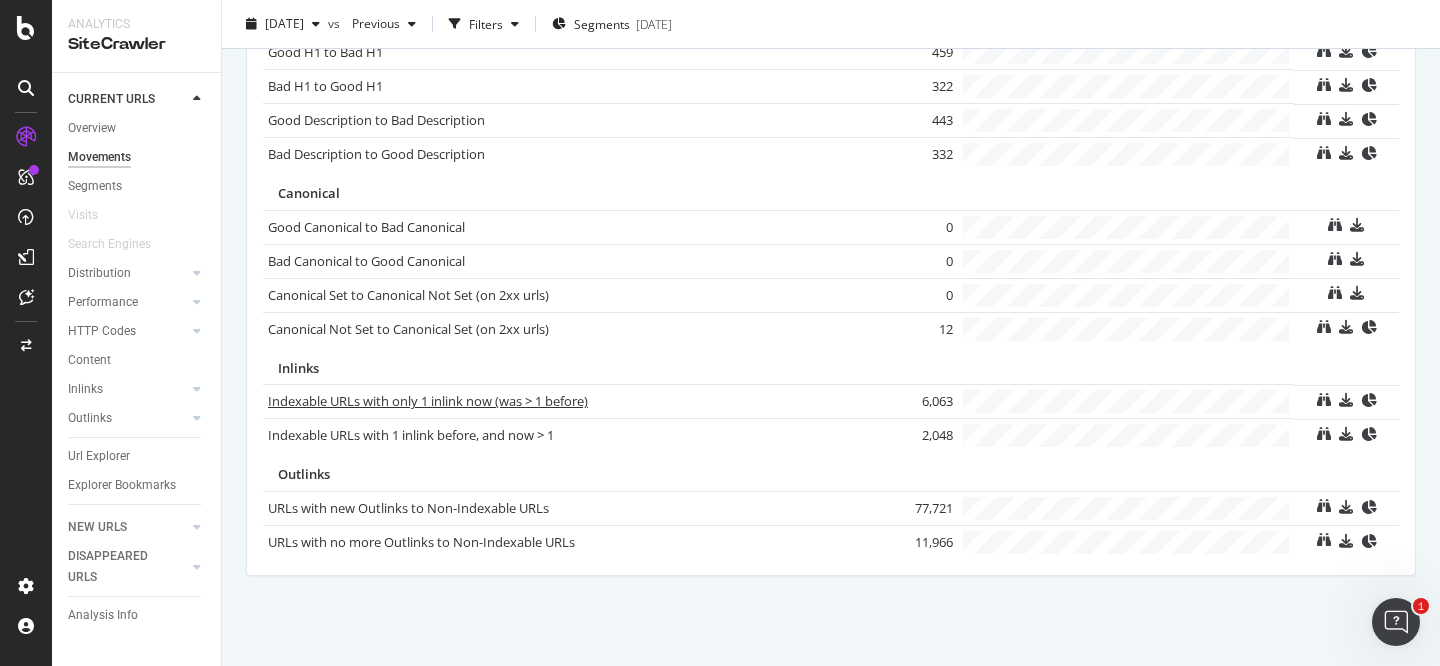 click on "Indexable URLs with only 1 inlink now (was > 1 before)" at bounding box center [428, 401] 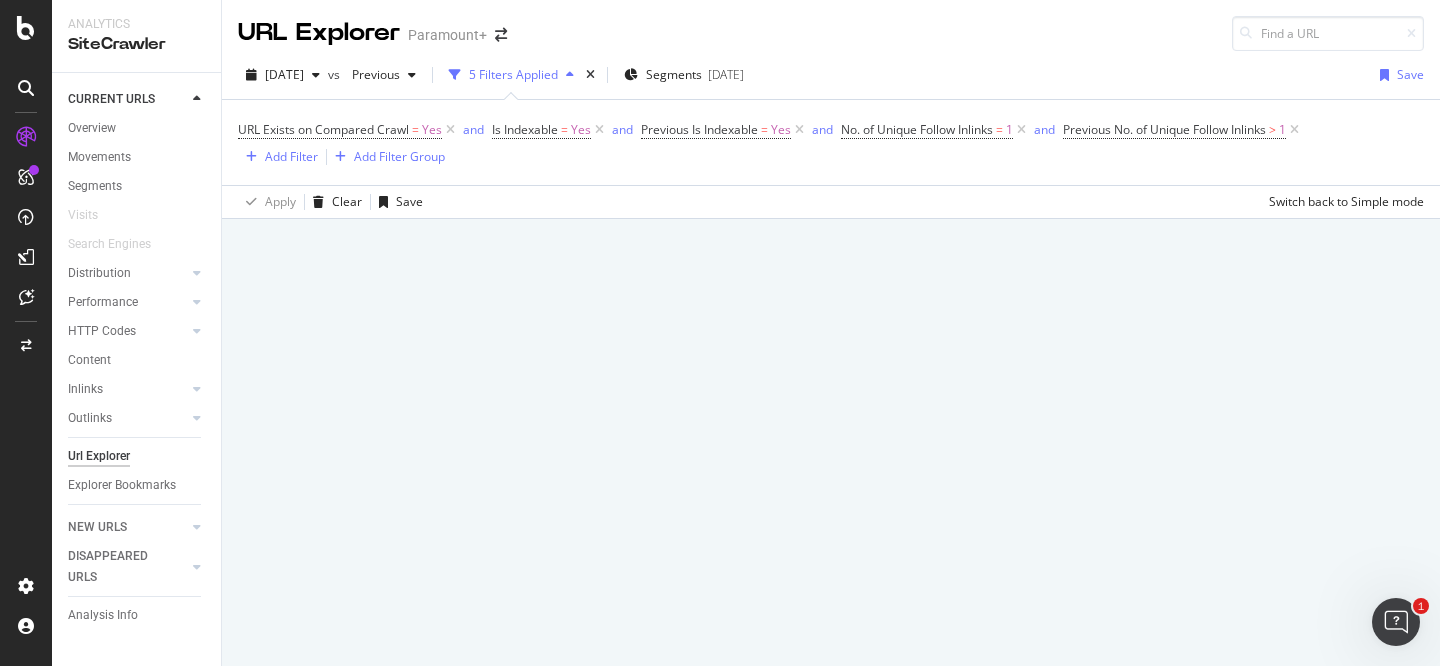 scroll, scrollTop: 0, scrollLeft: 0, axis: both 